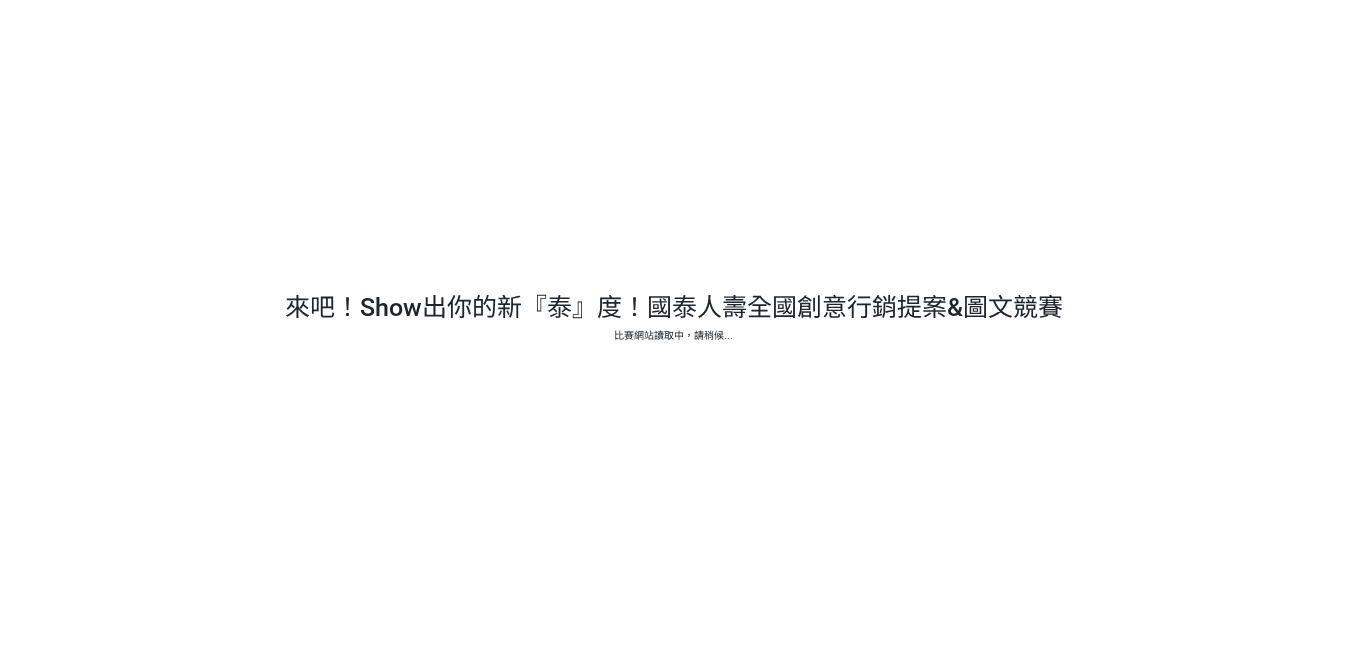 scroll, scrollTop: 0, scrollLeft: 0, axis: both 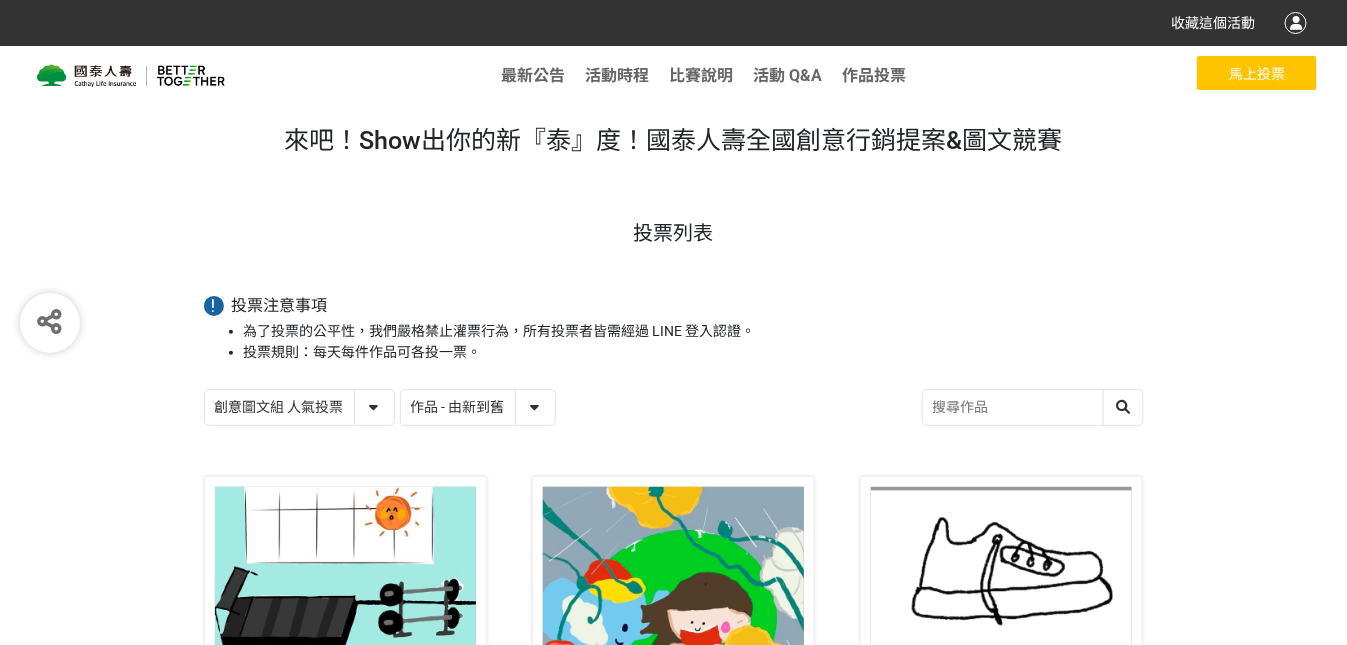click on "投票列表 投票注意事項 為了投票的公平性，我們嚴格禁止灌票行為，所有投票者皆需經過 LINE 登入認證。 投票規則：每天每件作品可各投一票。 創意圖文組 人氣投票 行銷提案組 人氣投票 作品 - 由新到舊 作品 - 由舊到新 票數 - 由多到少 票數 - 由少到多 壯壯樹個寶寶 15 票 樹寶樹個寶寶 投票 「⼀張傘的距離，⼀⽣的守護」 ―從青澀孩童到銀 都在。 25 票 保寶險 投票 你鞋帶掉了 8 票 我要ipad 投票 滑出你心中的一哩路 4 票 保咩咩 投票 #我沒安全感，但我有保險 81 票 204room 投票 人生是冒險，保險是你的神裝備！ 84 票 請給我八萬元就隊 投票 探索人生宇宙地圖 5 票 YY 投票 療育的小樹 2 票 WOW 投票 保你壽到老 2 票 今晚來點 投票 夢想起飛不掉線 4 票 [PERSON_NAME] 投票 無聲守護，「泰」度決定溫度 87 票 泰AI(愛)你了 投票 風險線索館：人生抉擇對決 4 票 謝謝啦 投票 1 2 3" at bounding box center (674, 1248) 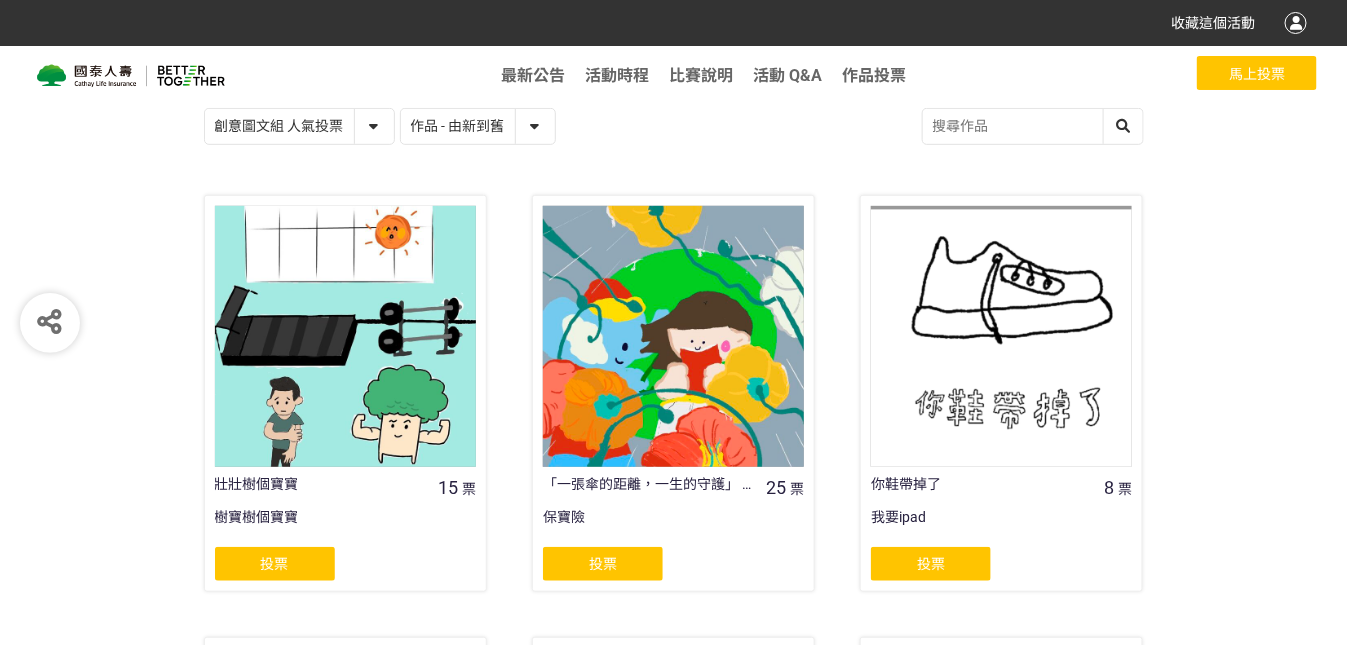 scroll, scrollTop: 300, scrollLeft: 0, axis: vertical 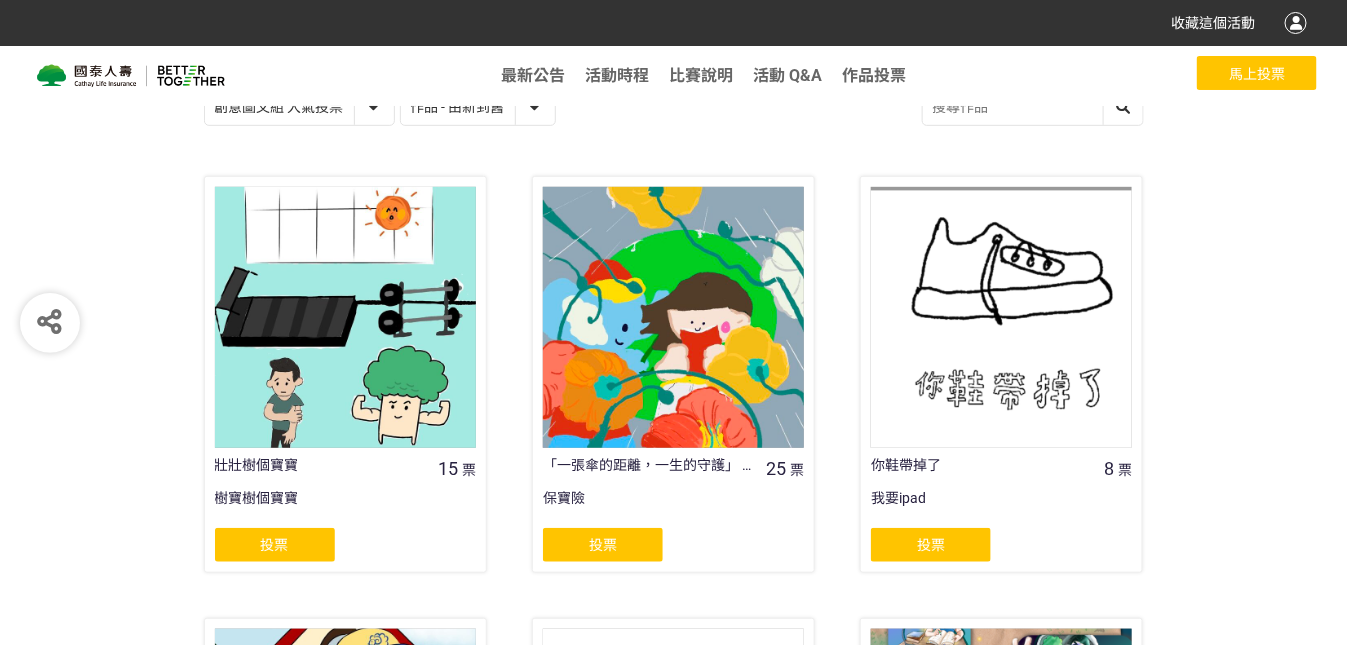 click at bounding box center [1033, 107] 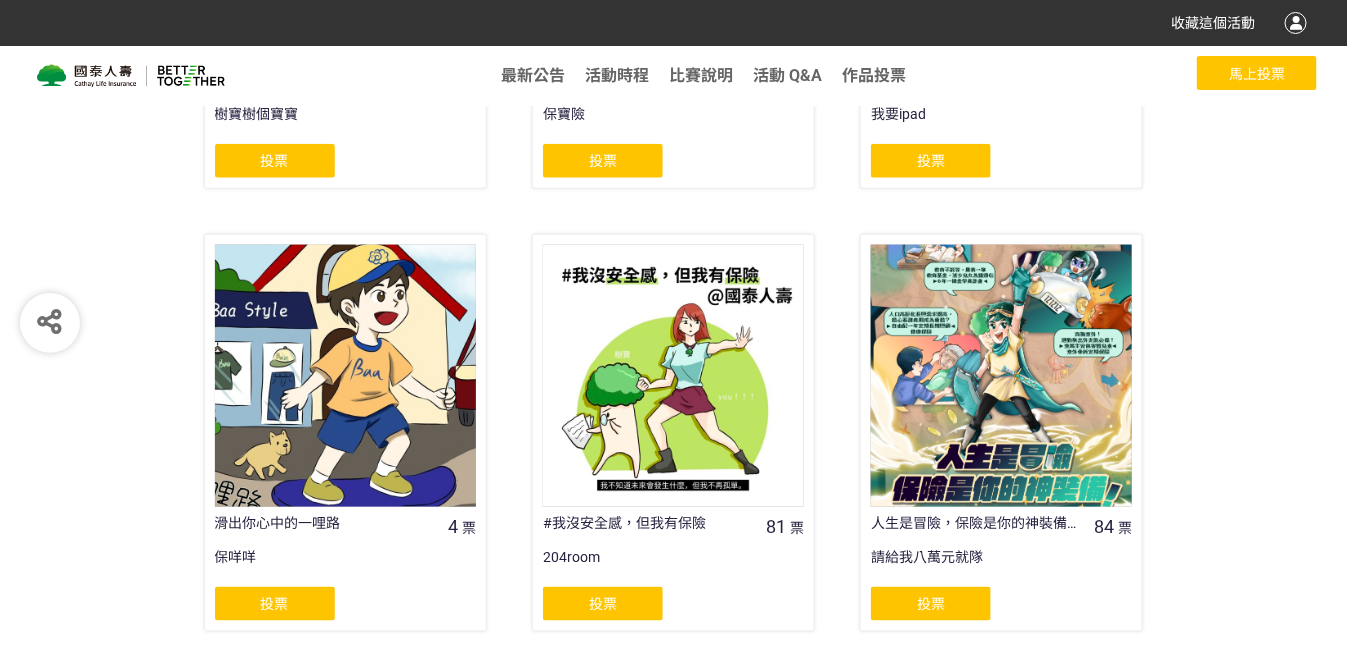 scroll, scrollTop: 700, scrollLeft: 0, axis: vertical 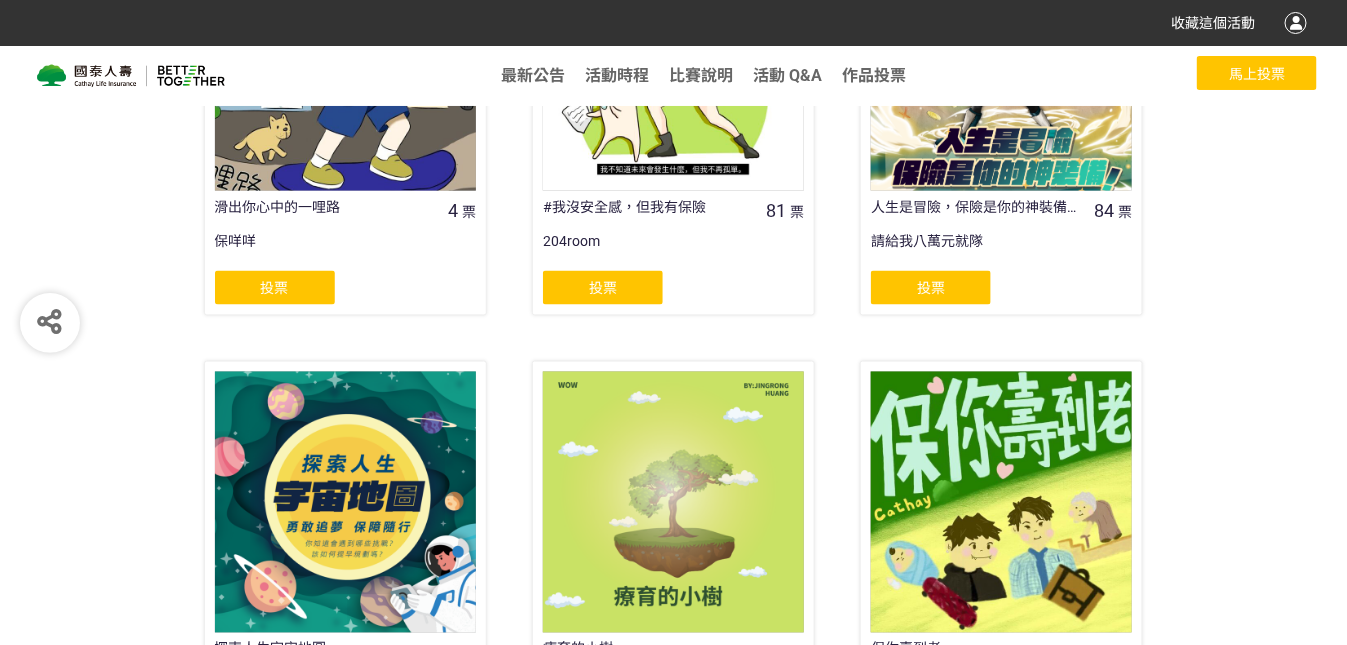 click on "收藏這個活動 此網站由獎金獵人建置，若有網站建置需求 可洽 LINE:  @irv0112w 分享
最新公告 活動時程 比賽說明 活動 Q&A 作品投票 創意圖文組 人氣投票 行銷提案組 人氣投票 馬上投票 來吧！Show出你的新『泰』度！國泰人壽全國創意行銷提案&圖文競賽 投票列表 投票注意事項 為了投票的公平性，我們嚴格禁止灌票行為，所有投票者皆需經過 LINE 登入認證。 投票規則：每天每件作品可各投一票。 創意圖文組 人氣投票 行銷提案組 人氣投票 作品 - 由新到舊 作品 - 由舊到新 票數 - 由多到少 票數 - 由少到多 壯壯樹個寶寶 15 票 樹寶樹個寶寶 投票 「⼀張傘的距離，⼀⽣的守護」 ―從青澀孩童到銀 都在。 25 票 保寶險 投票 你鞋帶掉了 8 票 我要ipad 投票 滑出你心中的一哩路 4 票 保咩咩 投票 #我沒安全感，但我有保險 81 票 204room 投票 84 票 投票 5 2" at bounding box center (673, 171) 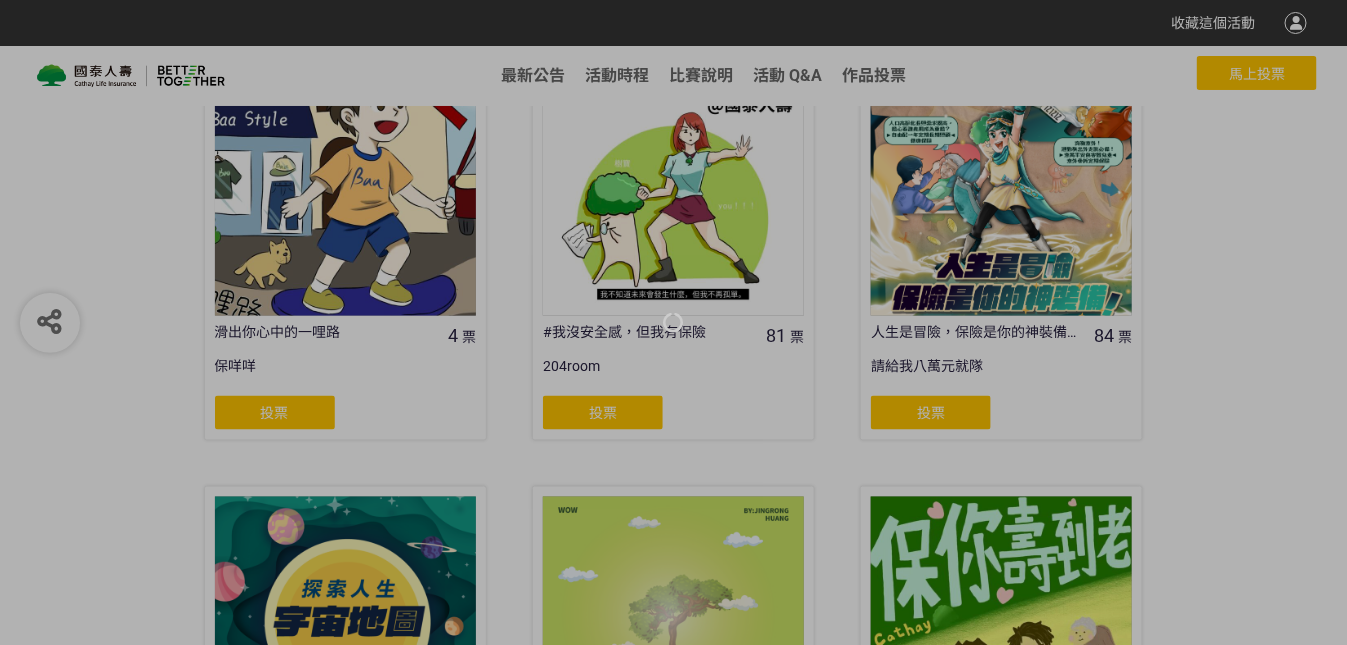 scroll, scrollTop: 900, scrollLeft: 0, axis: vertical 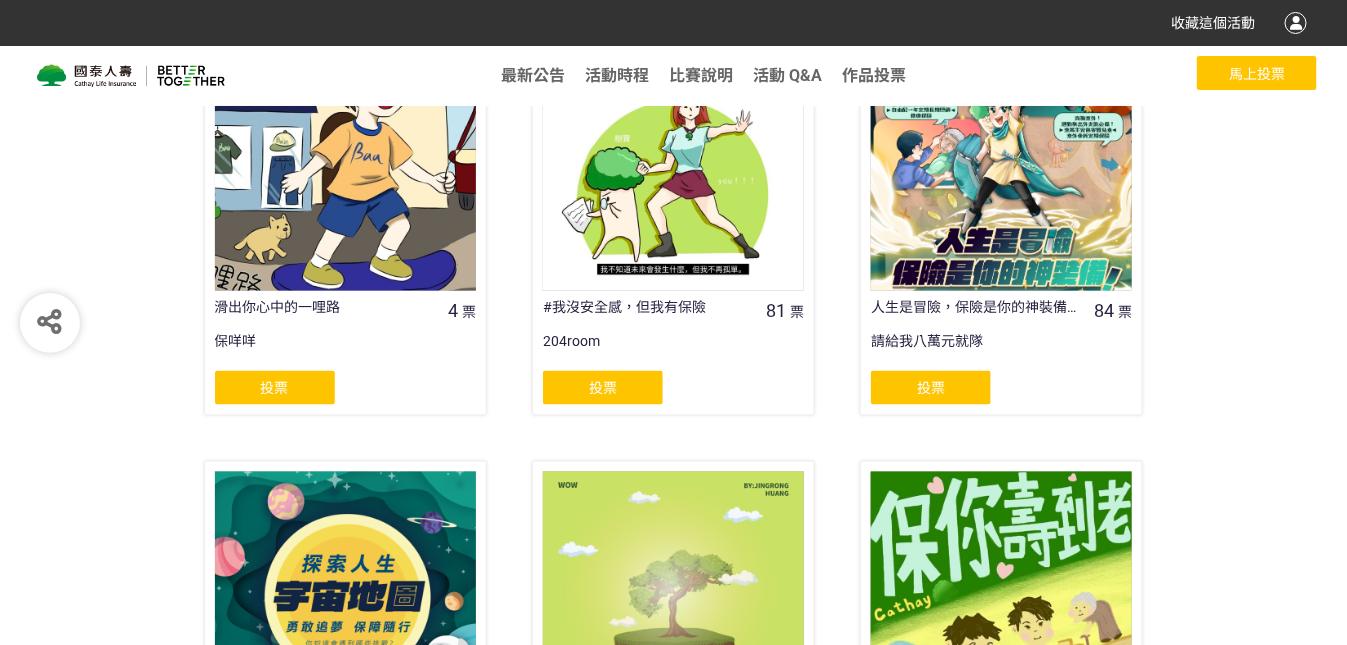 click on "投票" at bounding box center (931, 388) 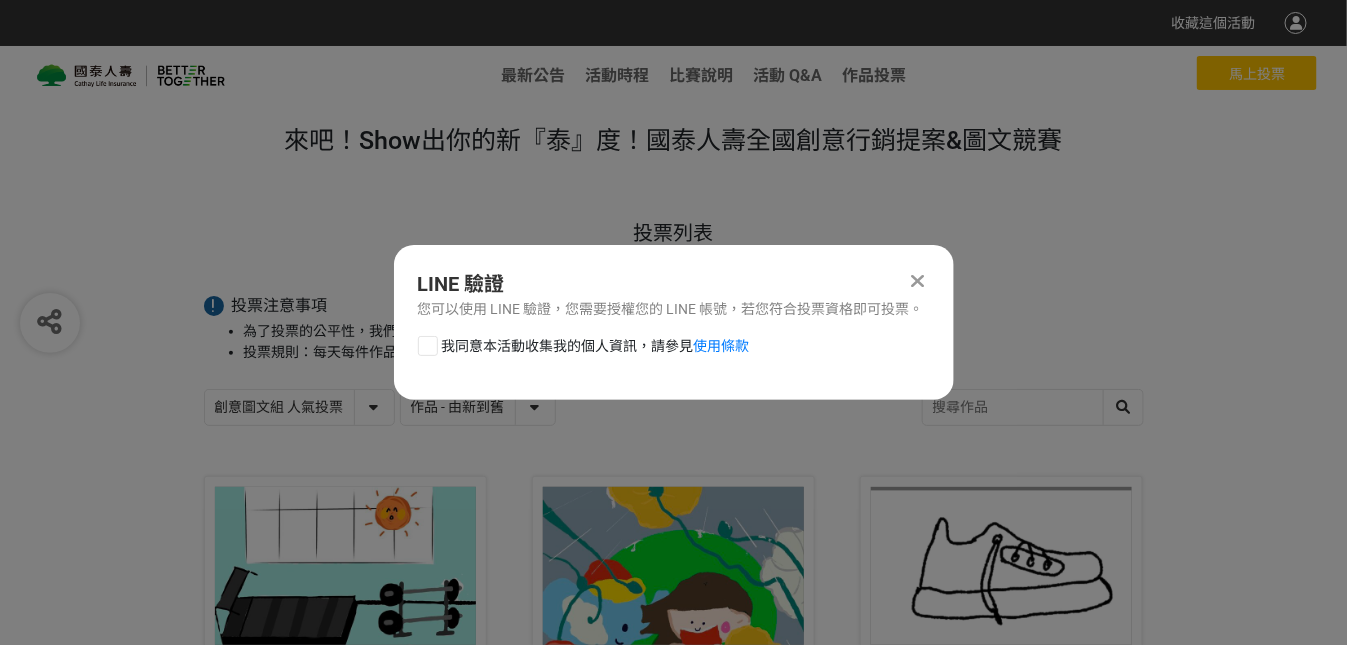click on "我同意本活動收集我的個人資訊，請參見  使用條款" at bounding box center (596, 346) 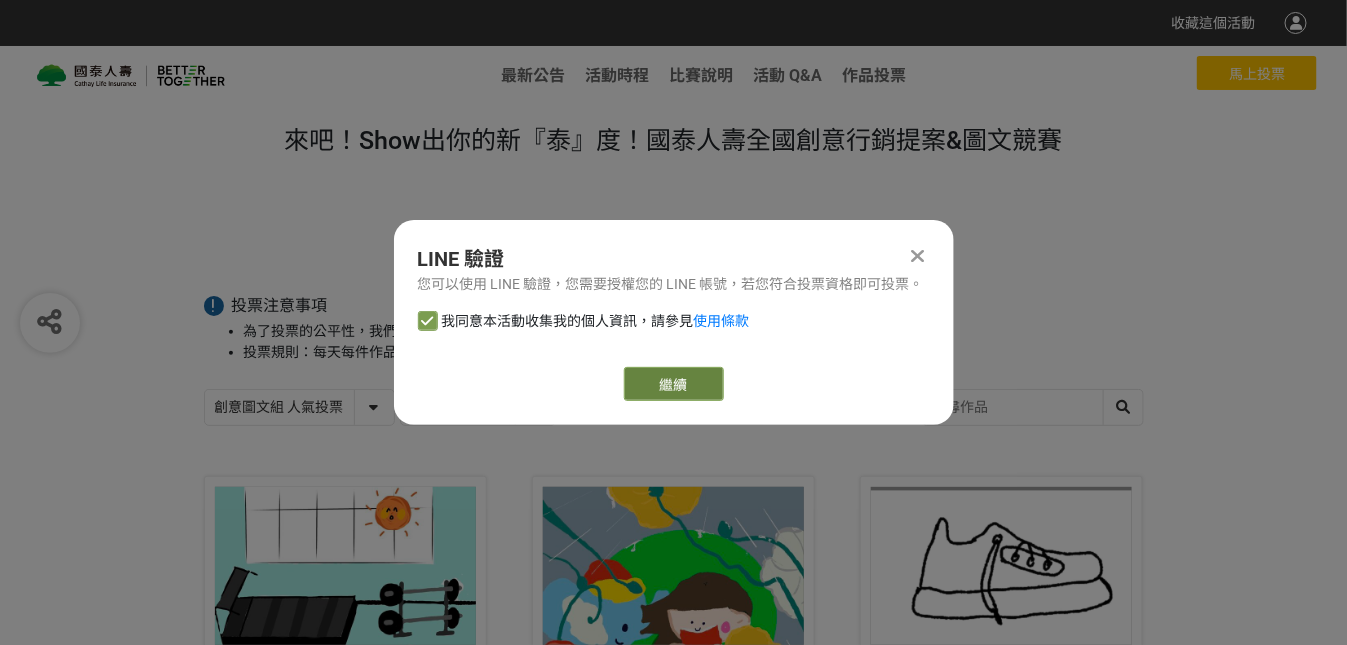 click on "繼續" at bounding box center [674, 384] 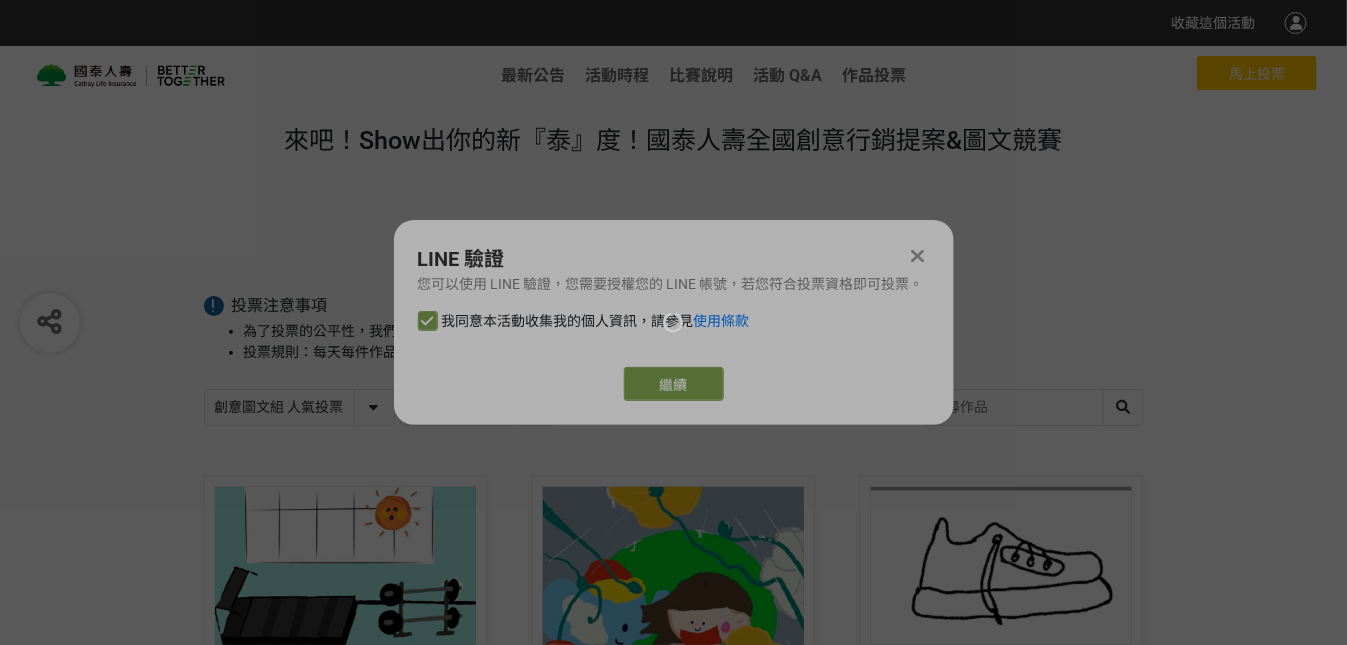 click at bounding box center (673, 322) 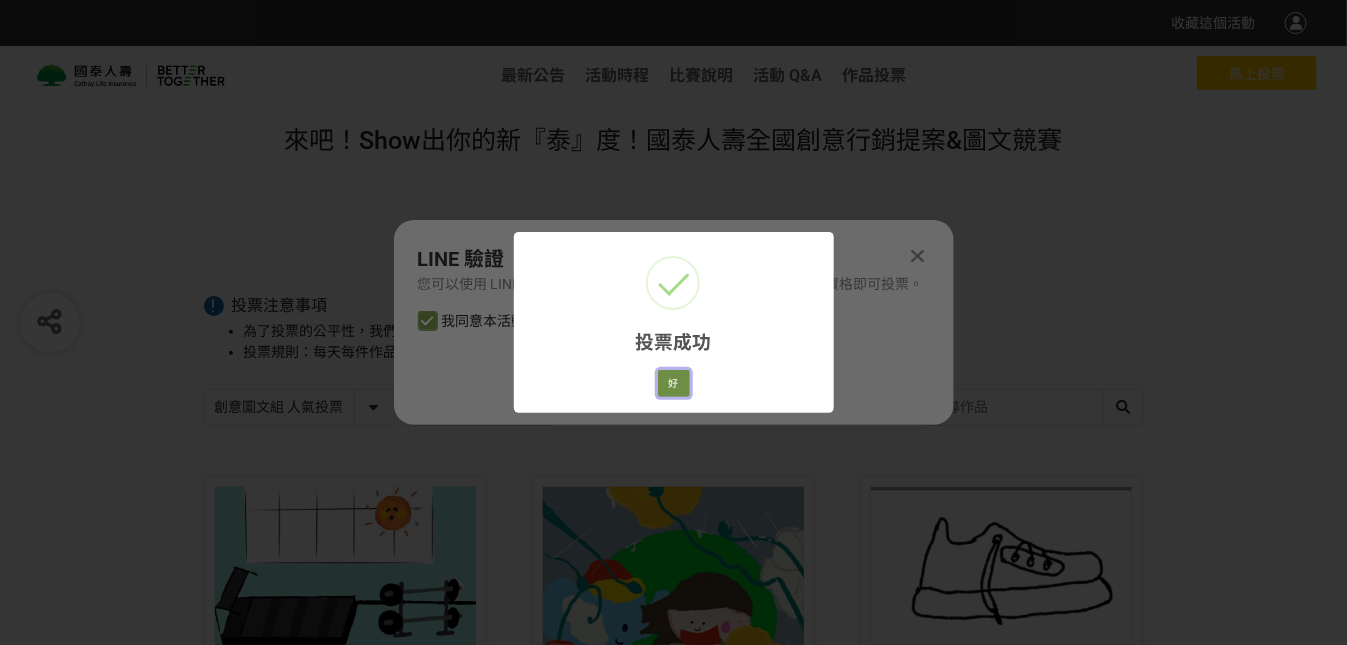 click on "好" at bounding box center (674, 384) 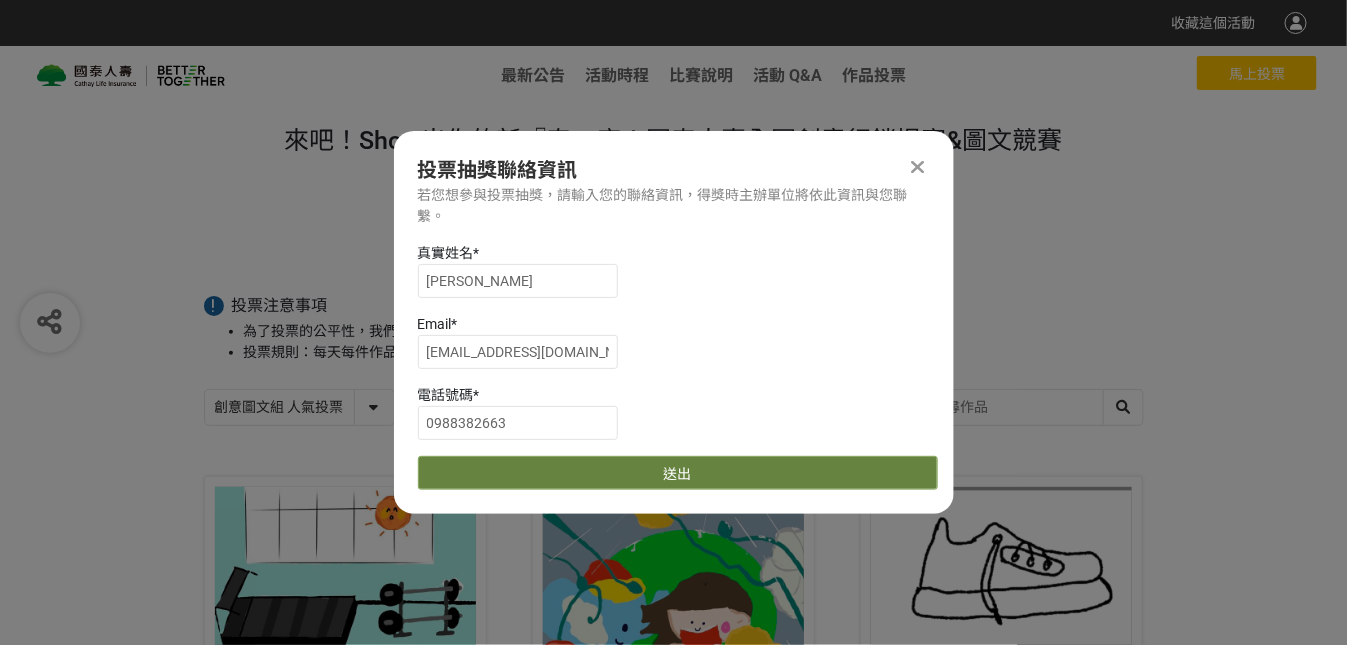 click on "送出" at bounding box center (678, 473) 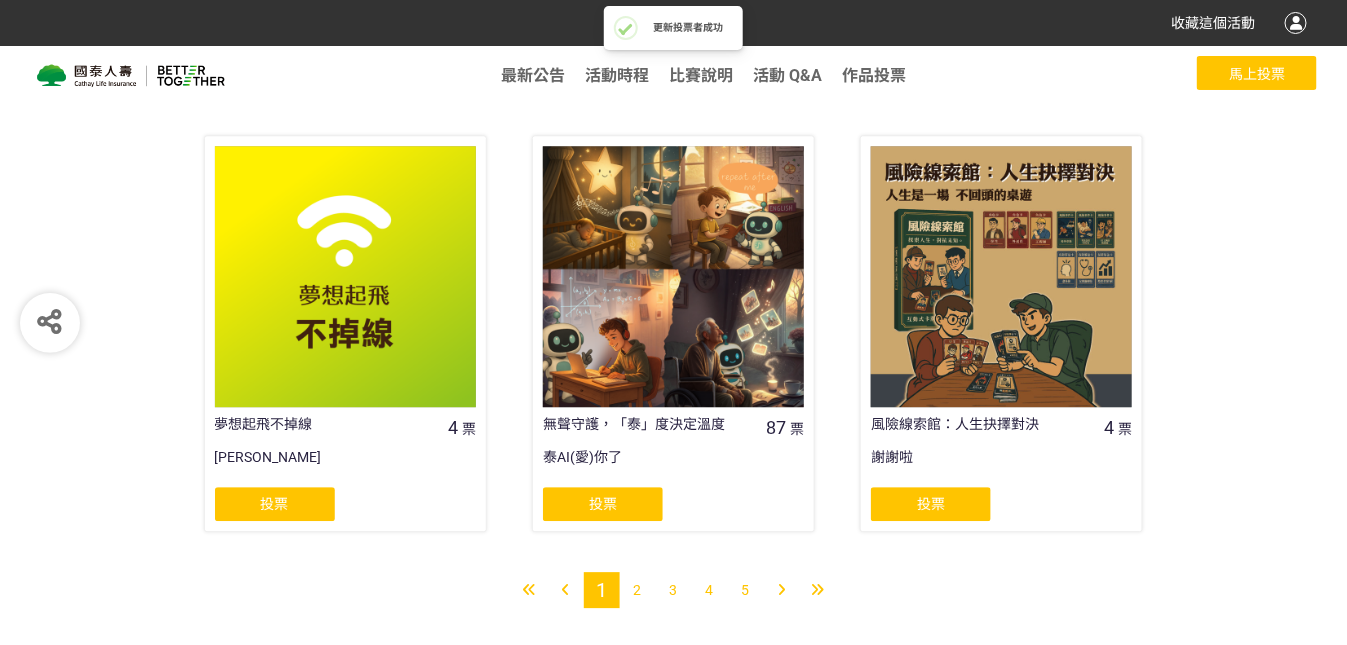 scroll, scrollTop: 1791, scrollLeft: 0, axis: vertical 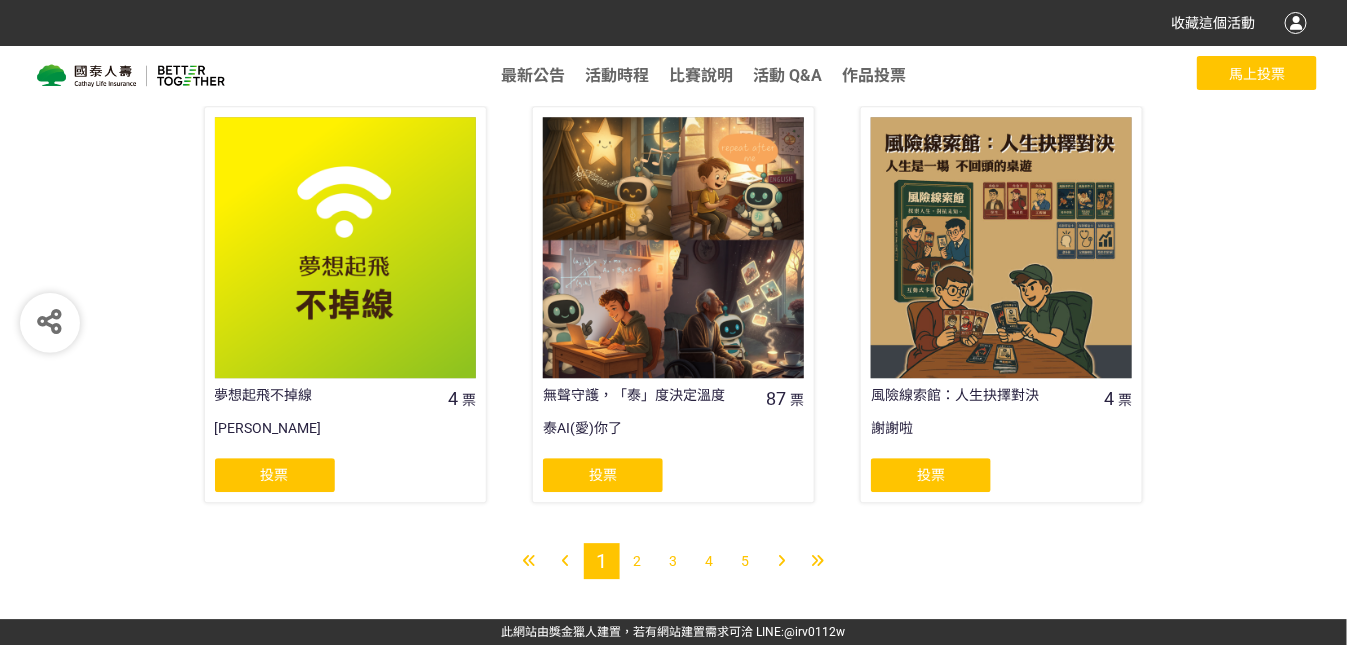 click on "2" at bounding box center (638, 561) 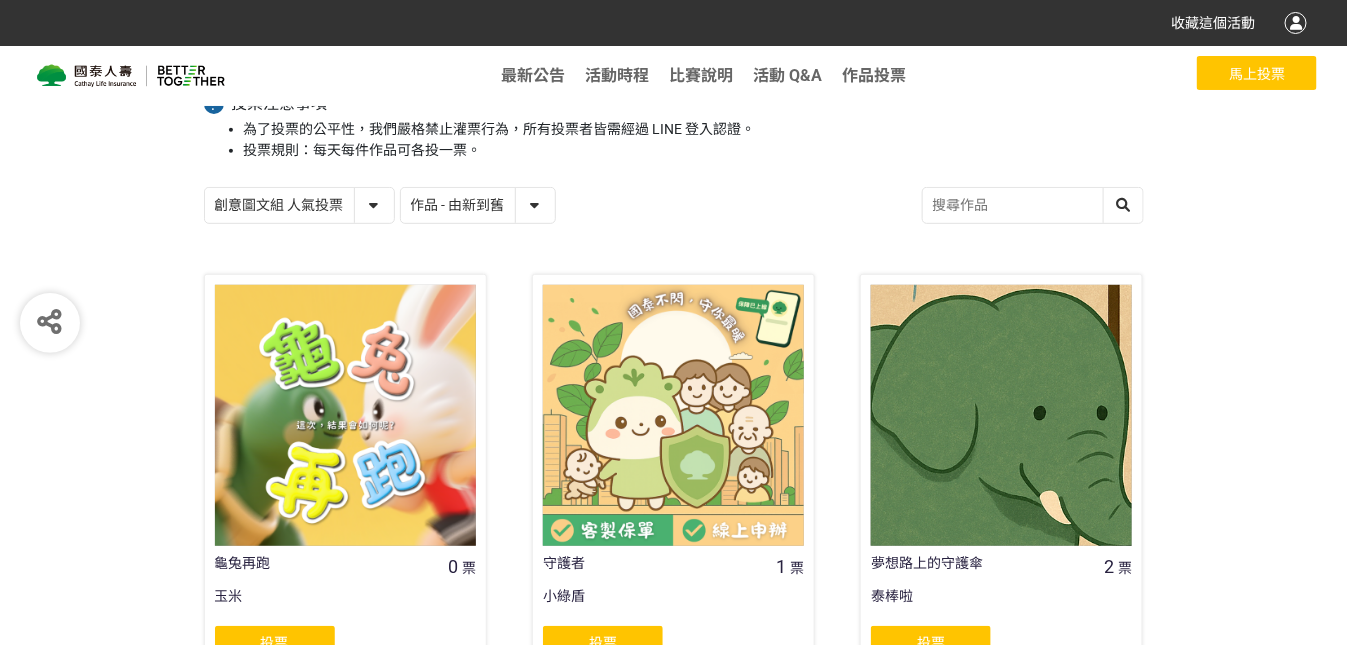 scroll, scrollTop: 0, scrollLeft: 0, axis: both 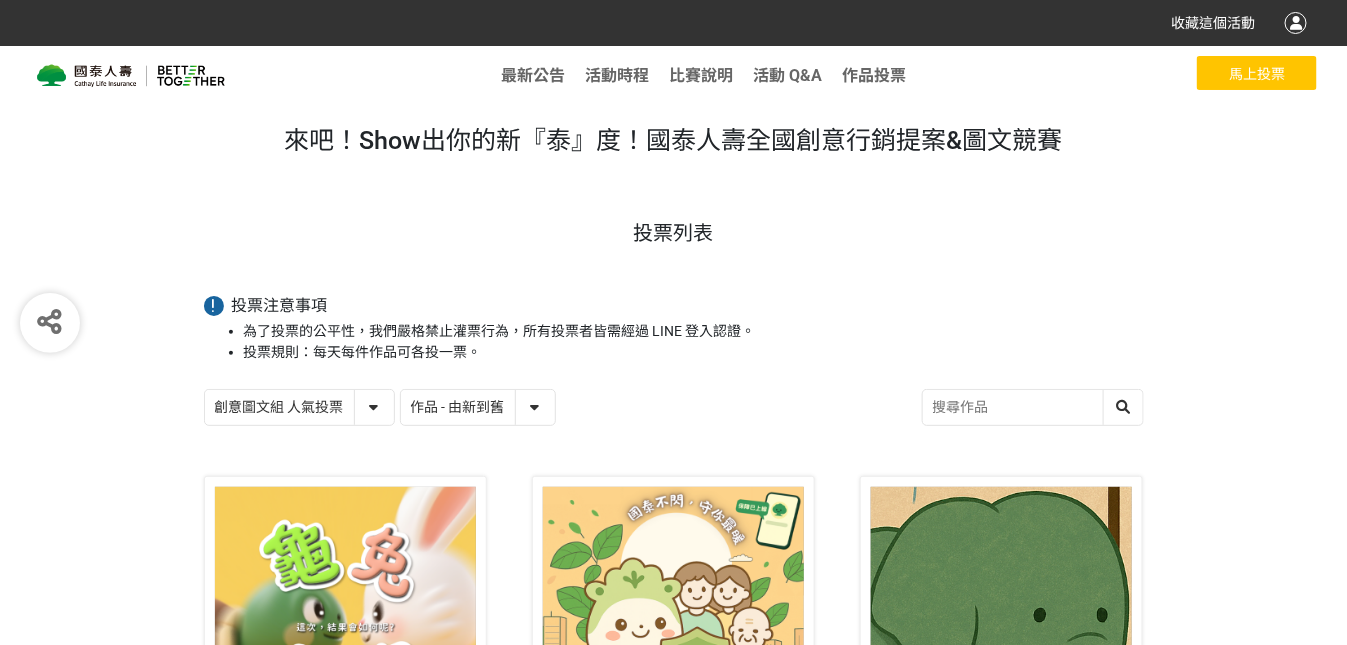 click at bounding box center [1033, 407] 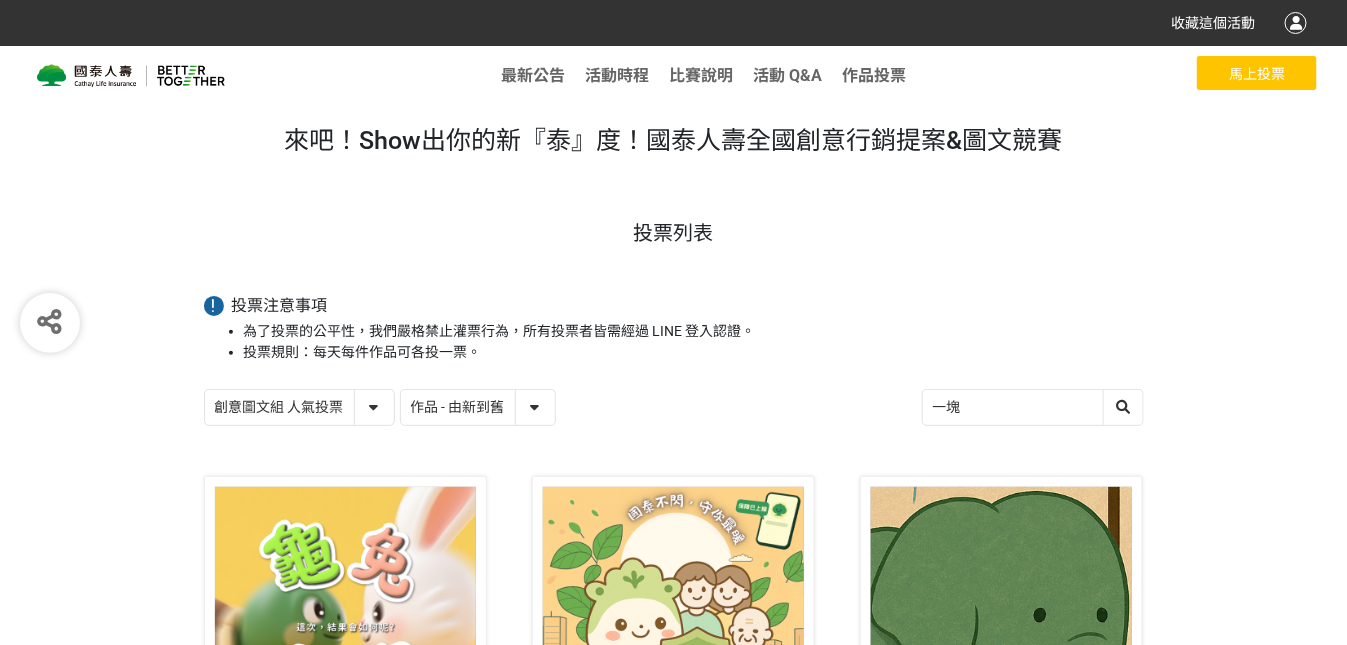 type on "一塊" 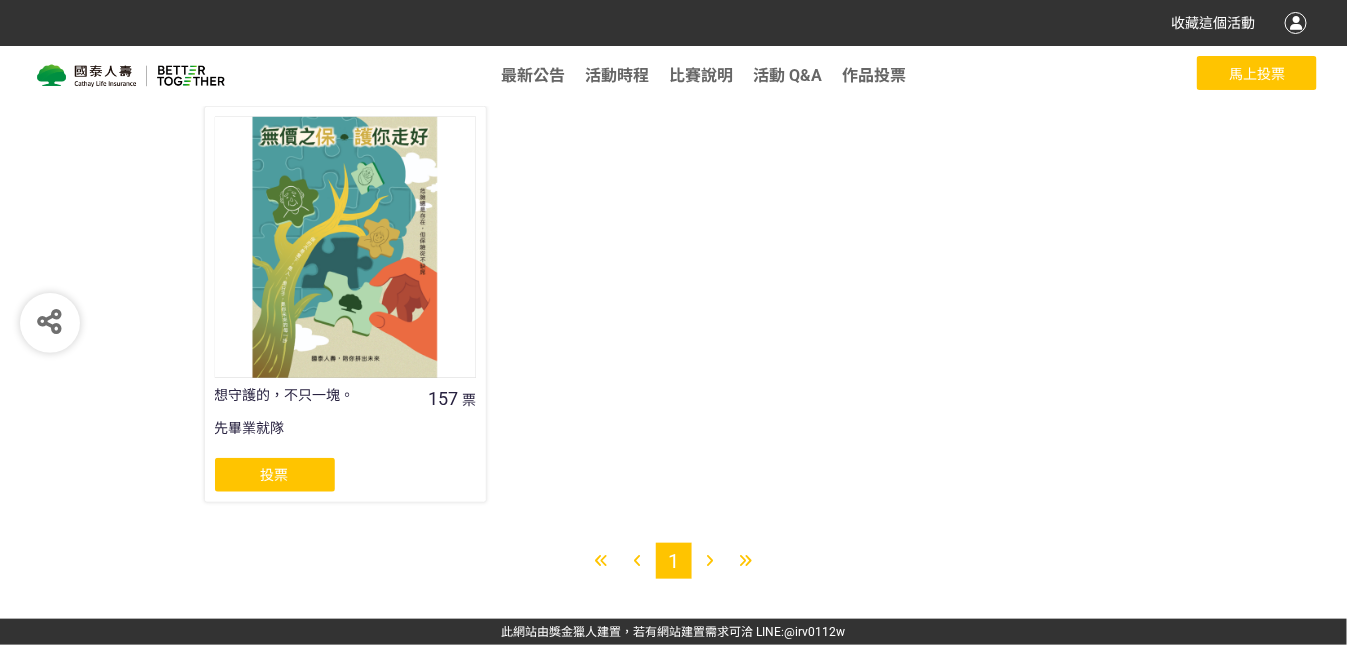scroll, scrollTop: 0, scrollLeft: 0, axis: both 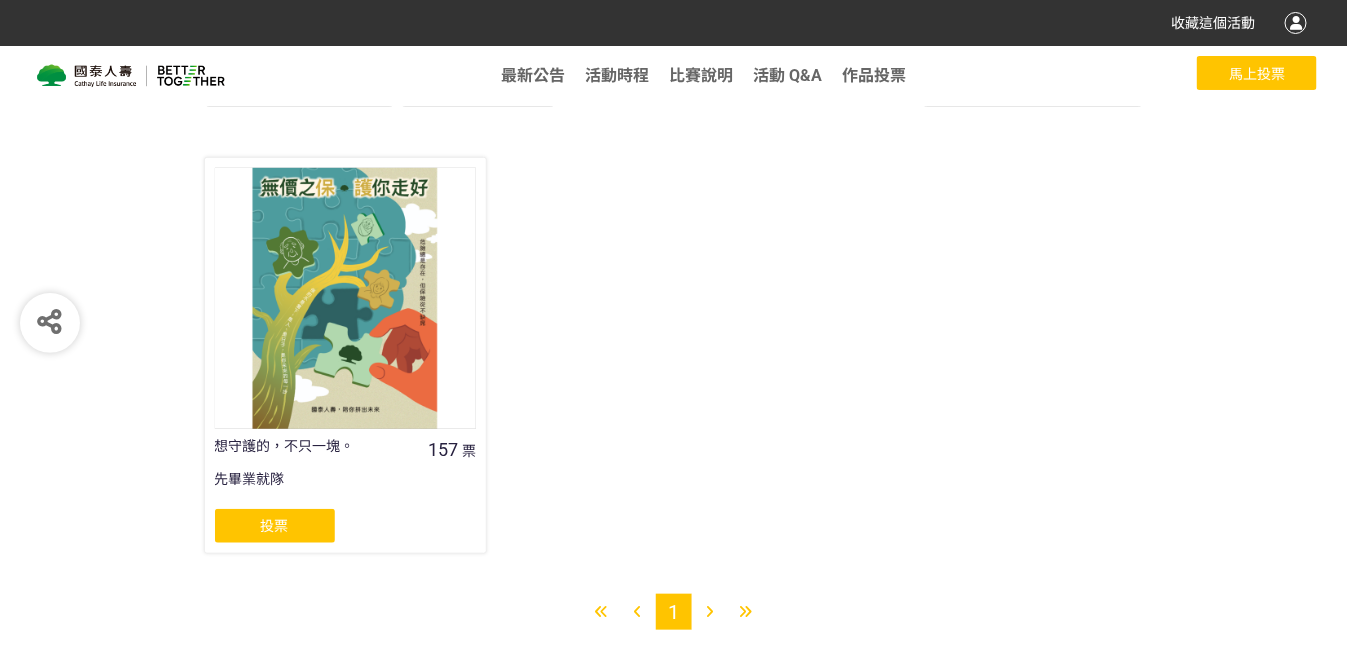 click on "想守護的，不只一塊。 157 票 先畢業就隊 投票" at bounding box center (345, 355) 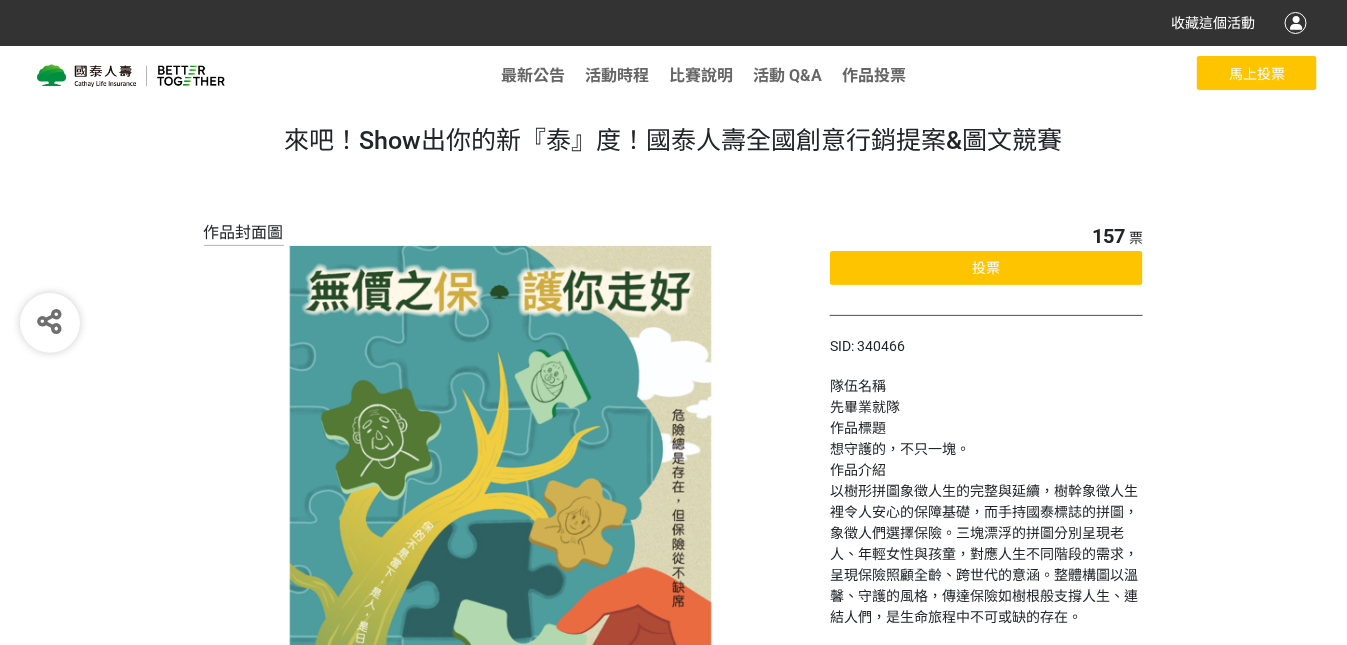 click on "投票" 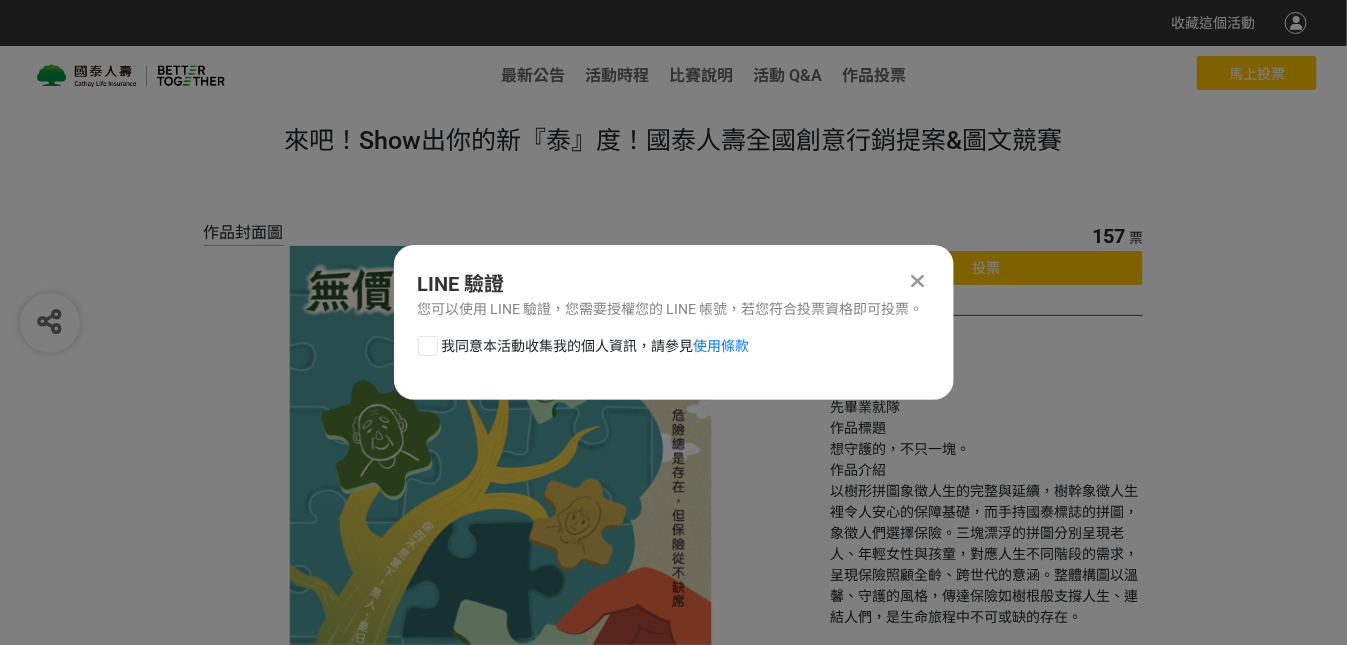 click on "我同意本活動收集我的個人資訊，請參見  使用條款" at bounding box center (596, 346) 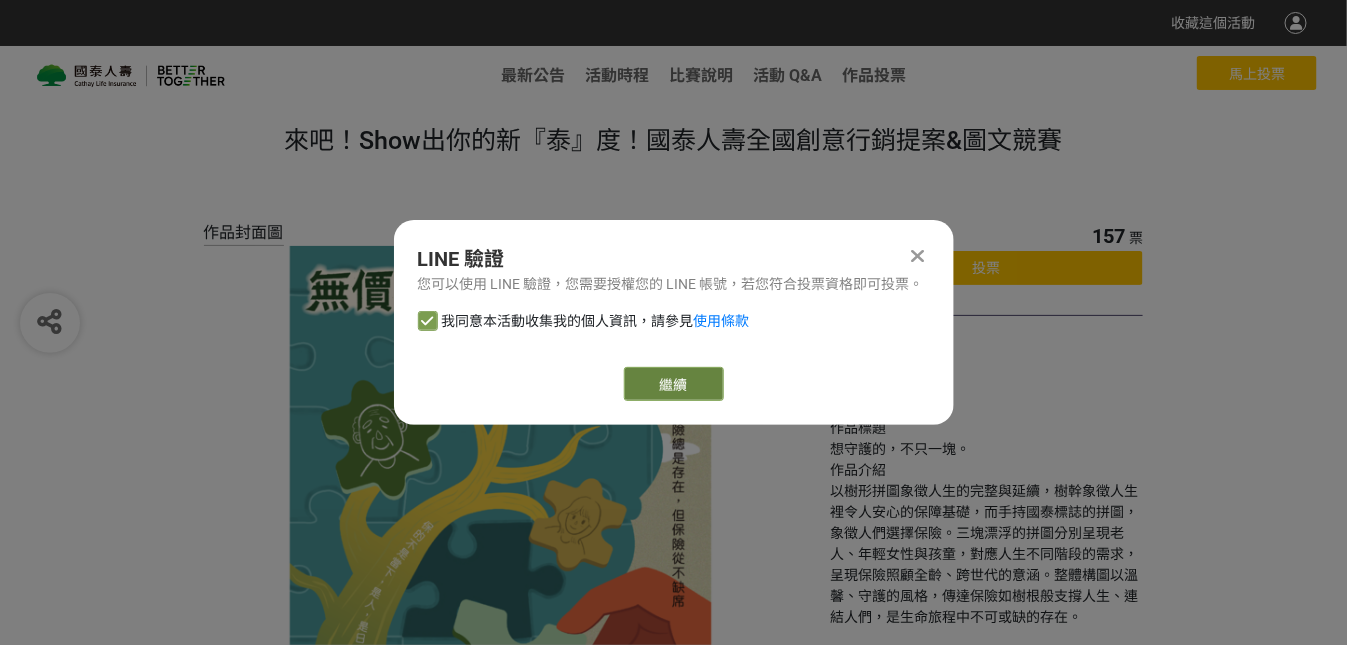 click on "繼續" at bounding box center [674, 384] 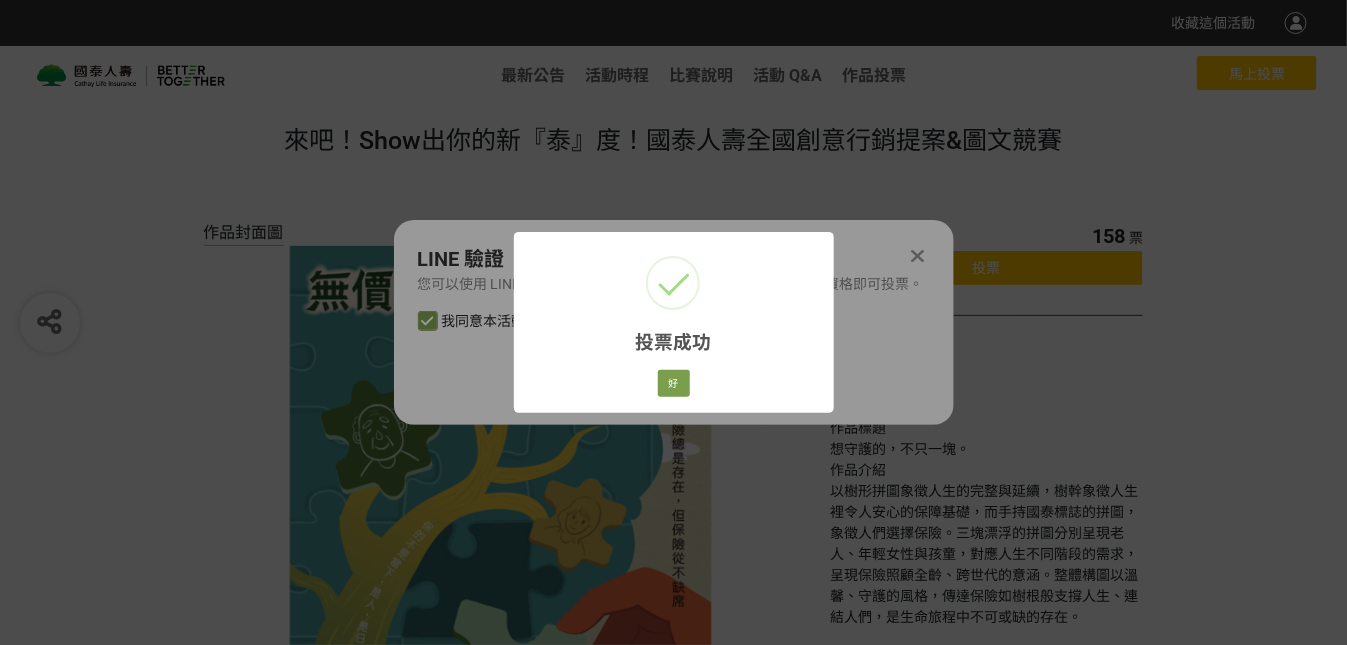 click on "投票成功 × 好 Cancel" at bounding box center [673, 322] 